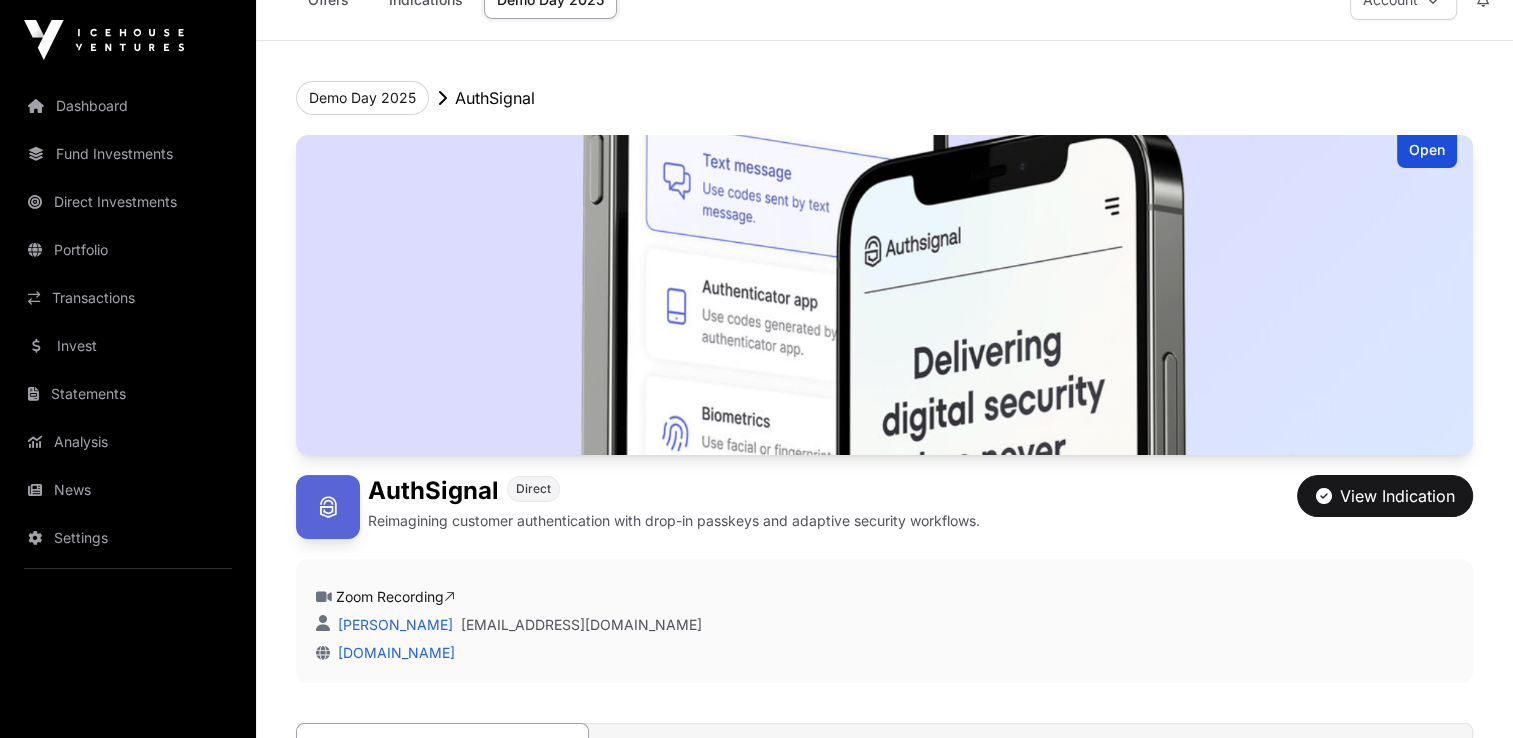 scroll, scrollTop: 42, scrollLeft: 0, axis: vertical 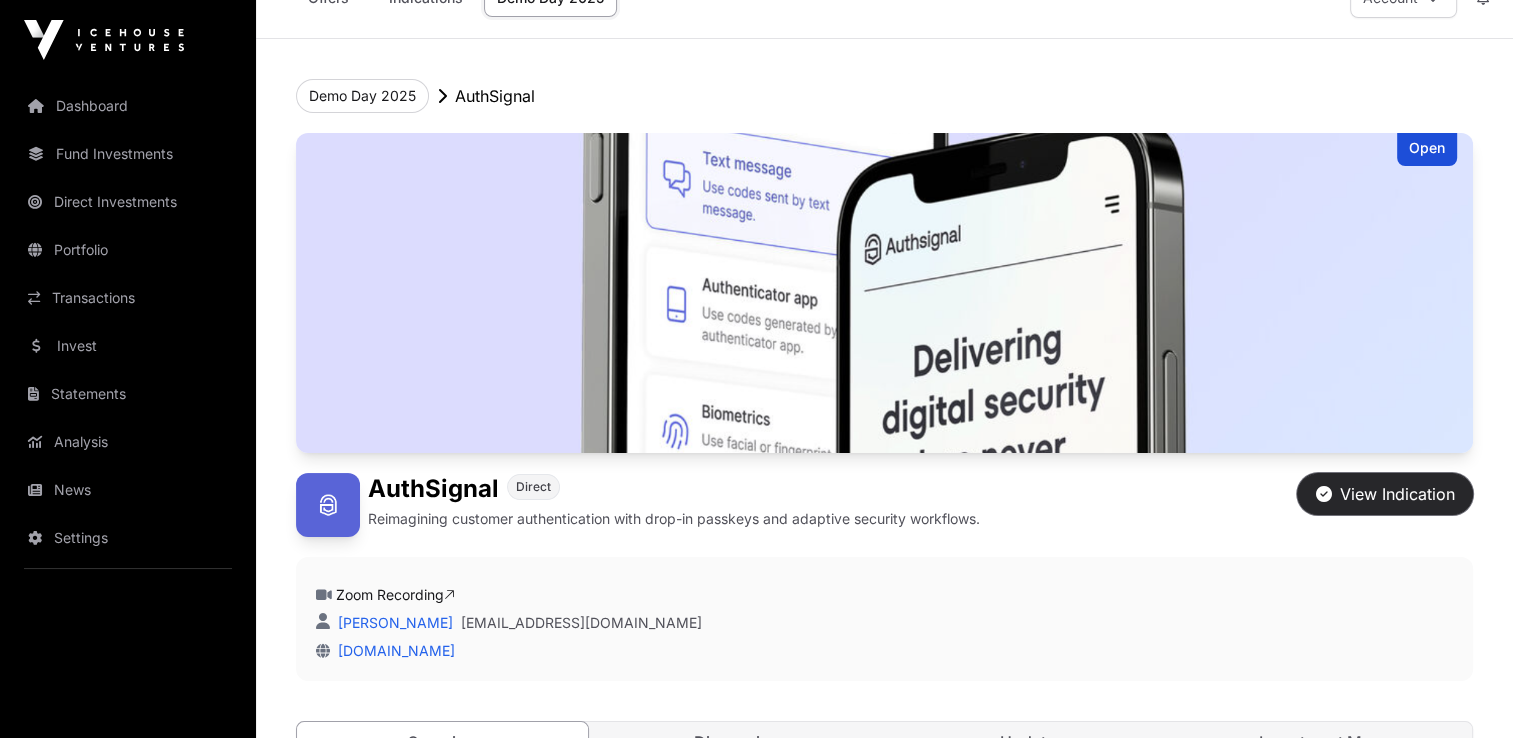 click on "View Indication" 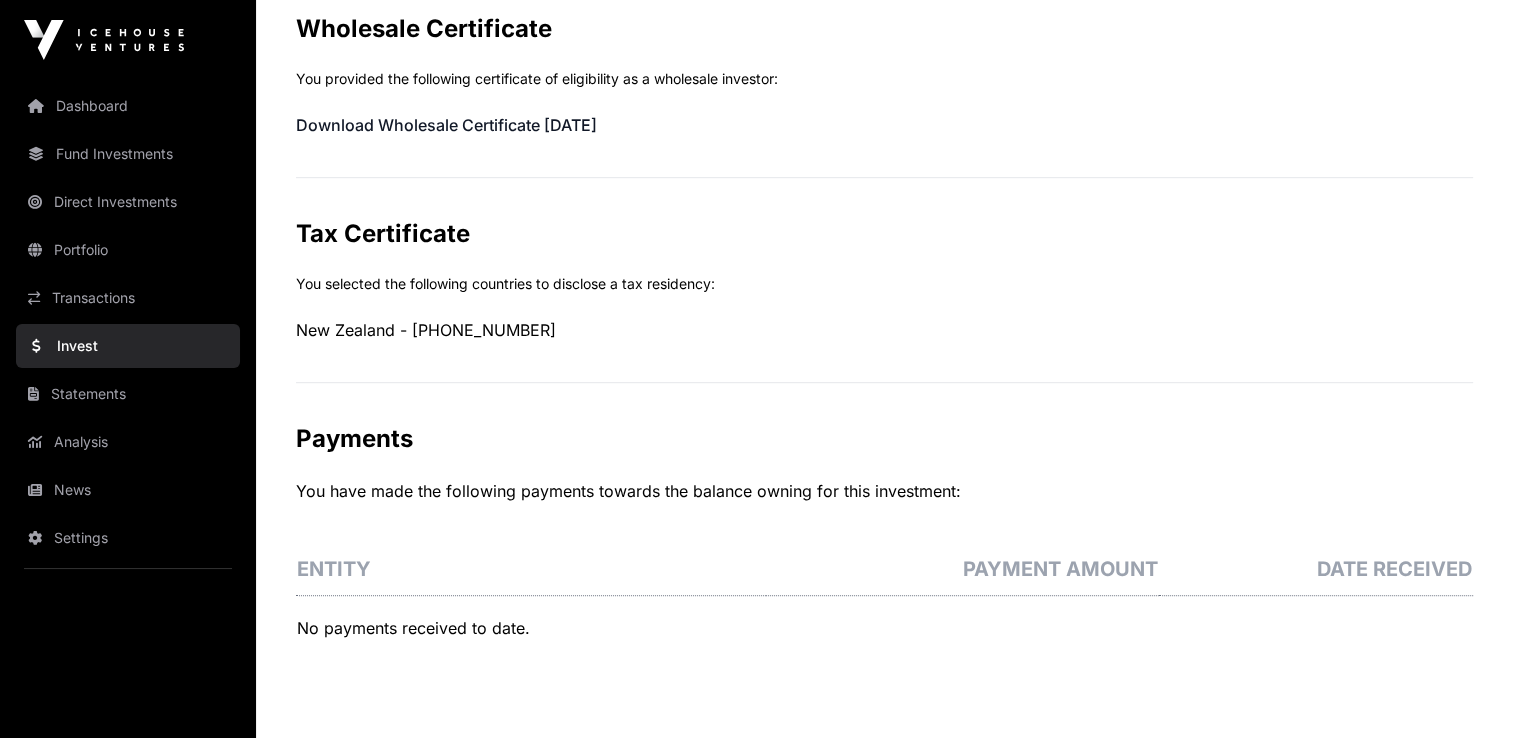 scroll, scrollTop: 1064, scrollLeft: 0, axis: vertical 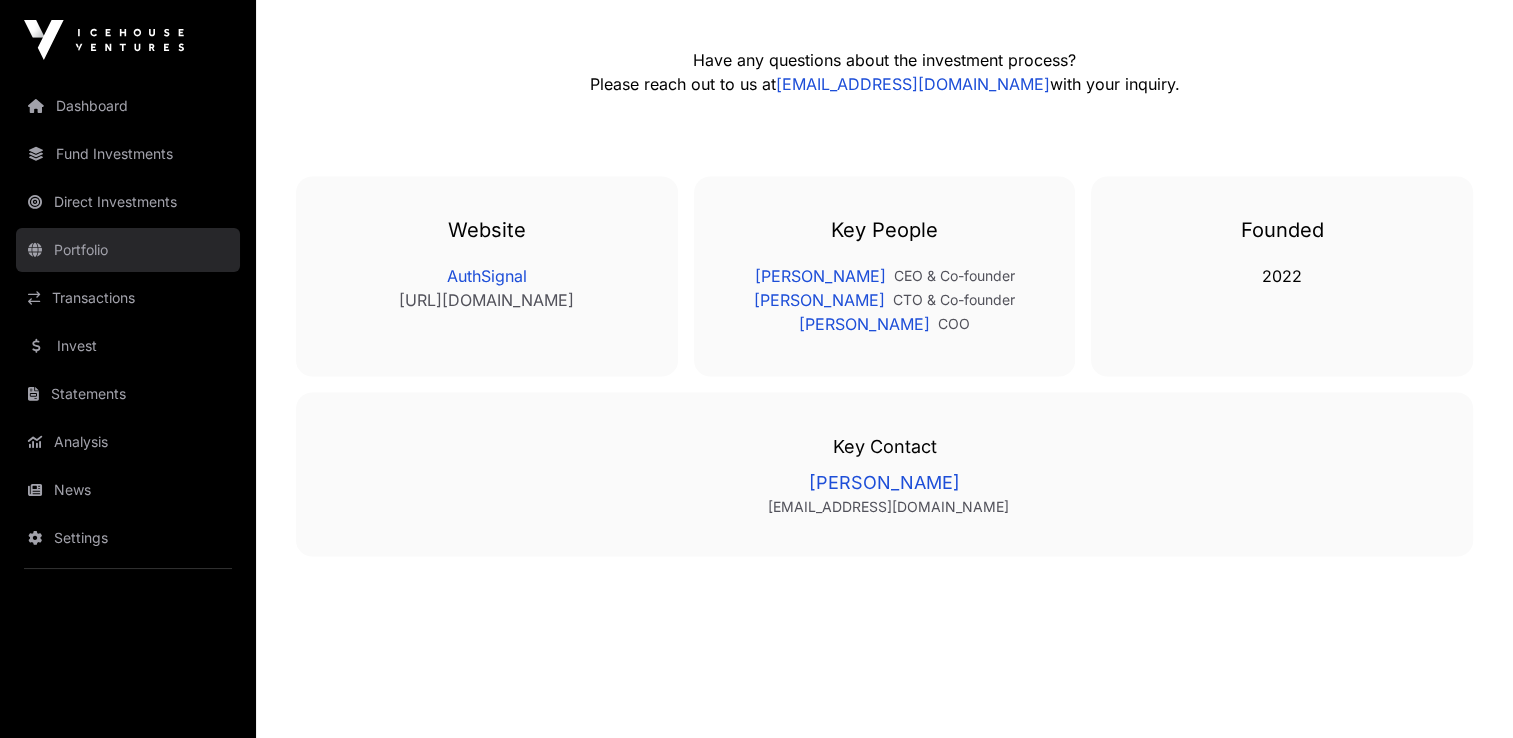 click on "Portfolio" 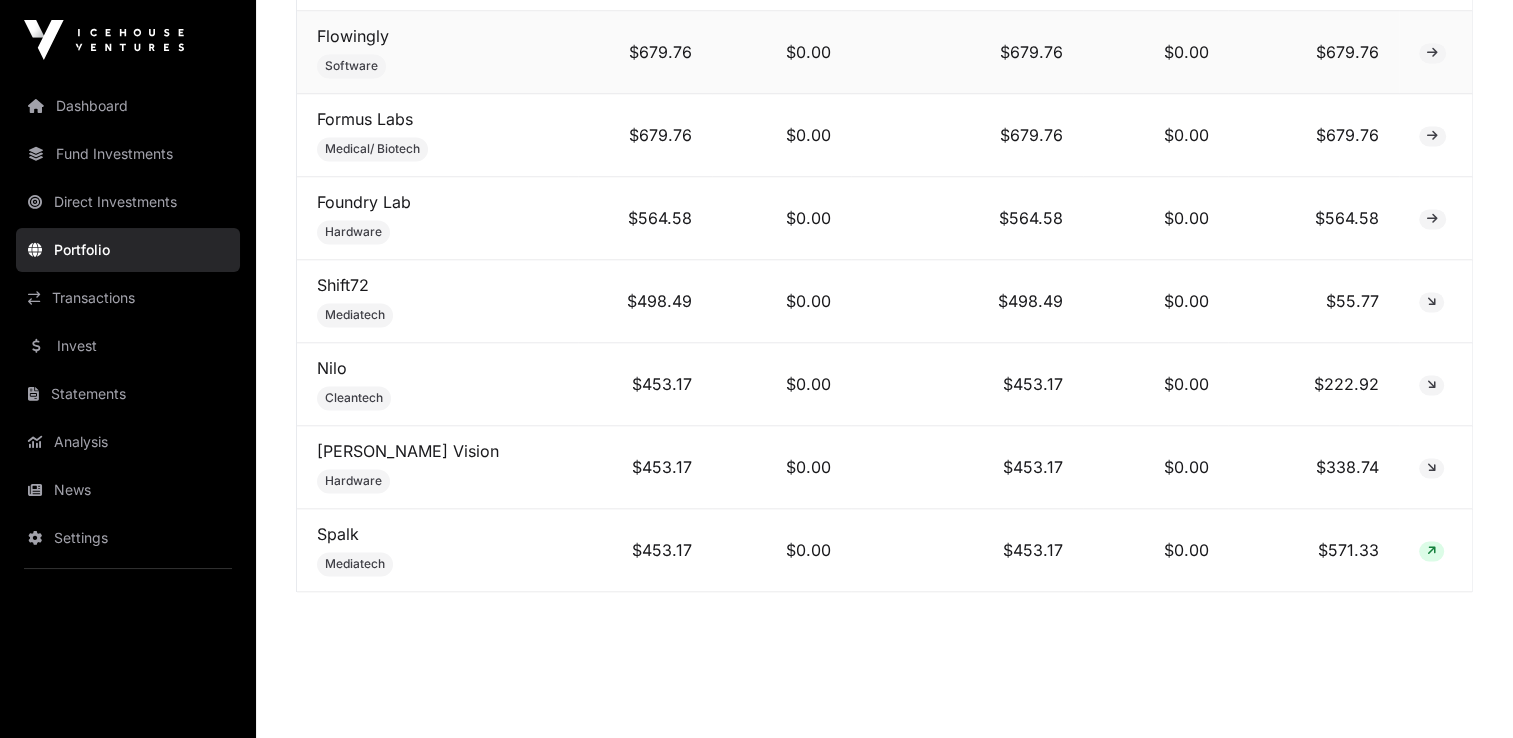 scroll, scrollTop: 3043, scrollLeft: 0, axis: vertical 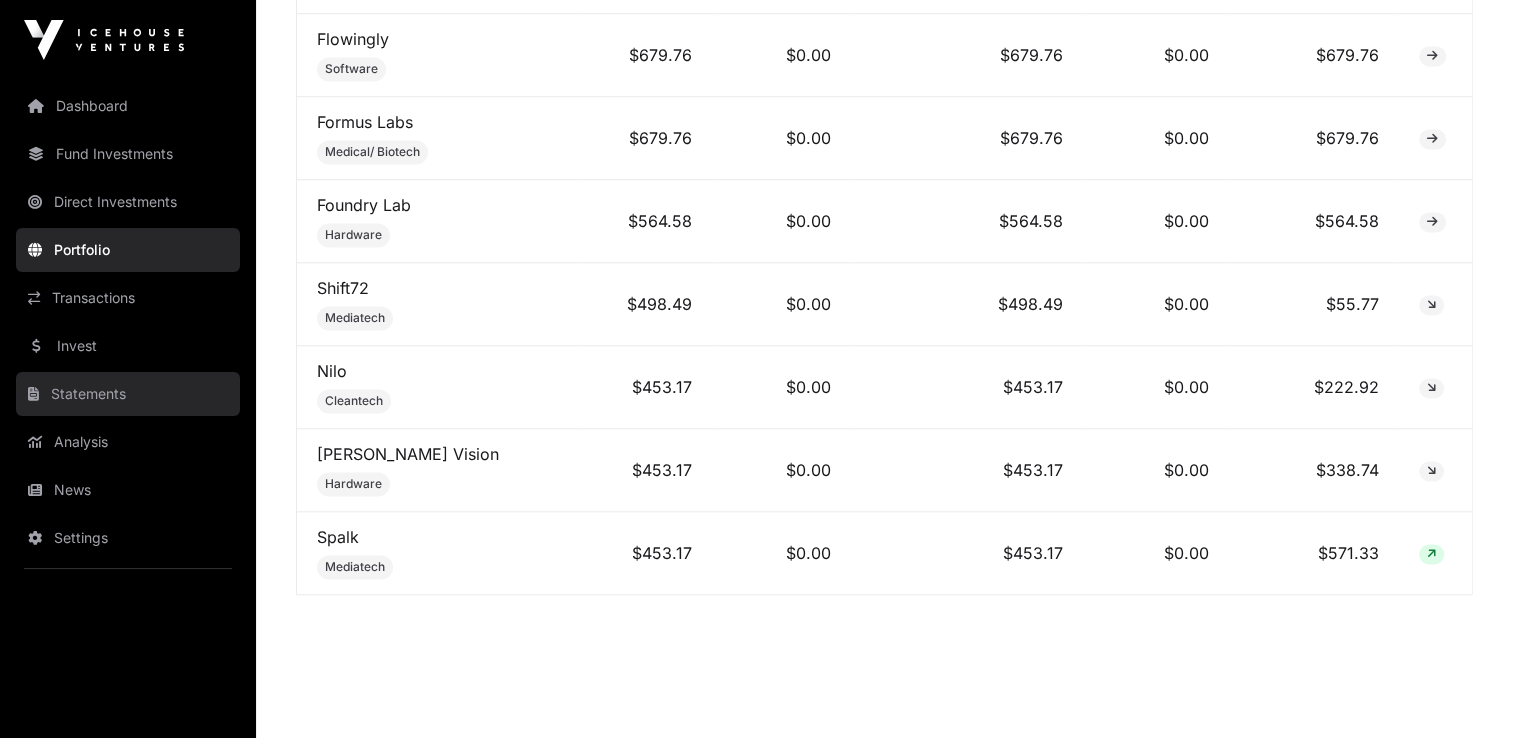 click on "Statements" 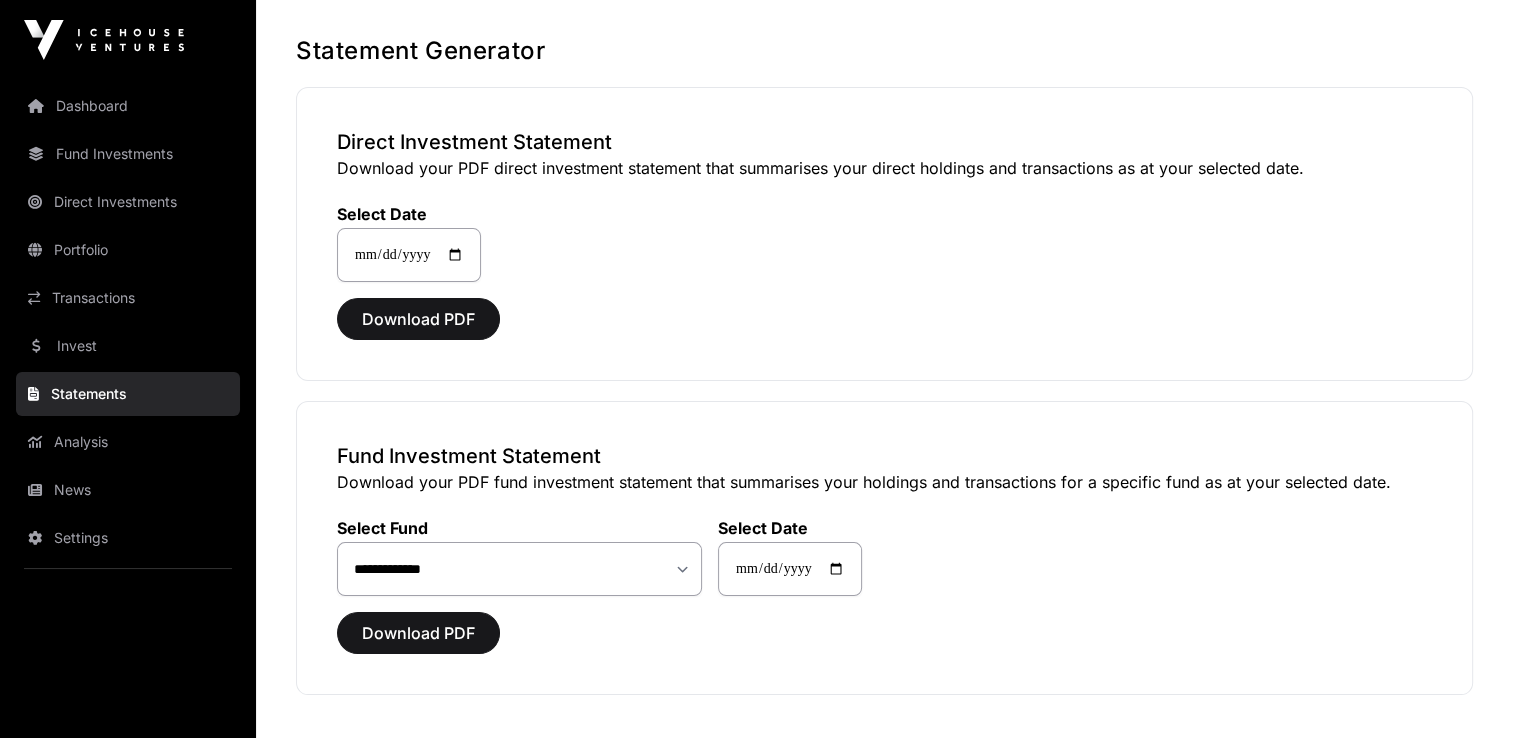 scroll, scrollTop: 82, scrollLeft: 0, axis: vertical 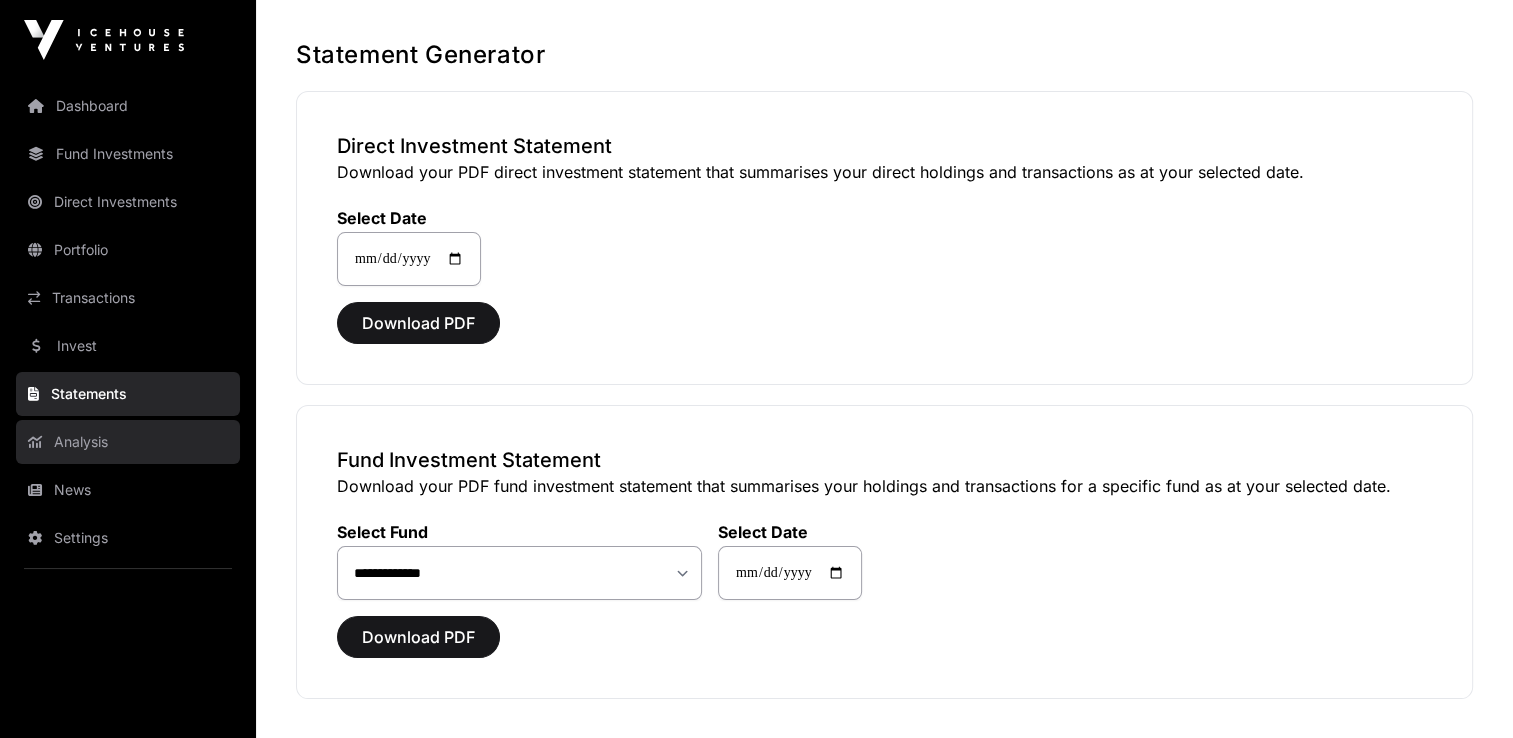 click on "Analysis" 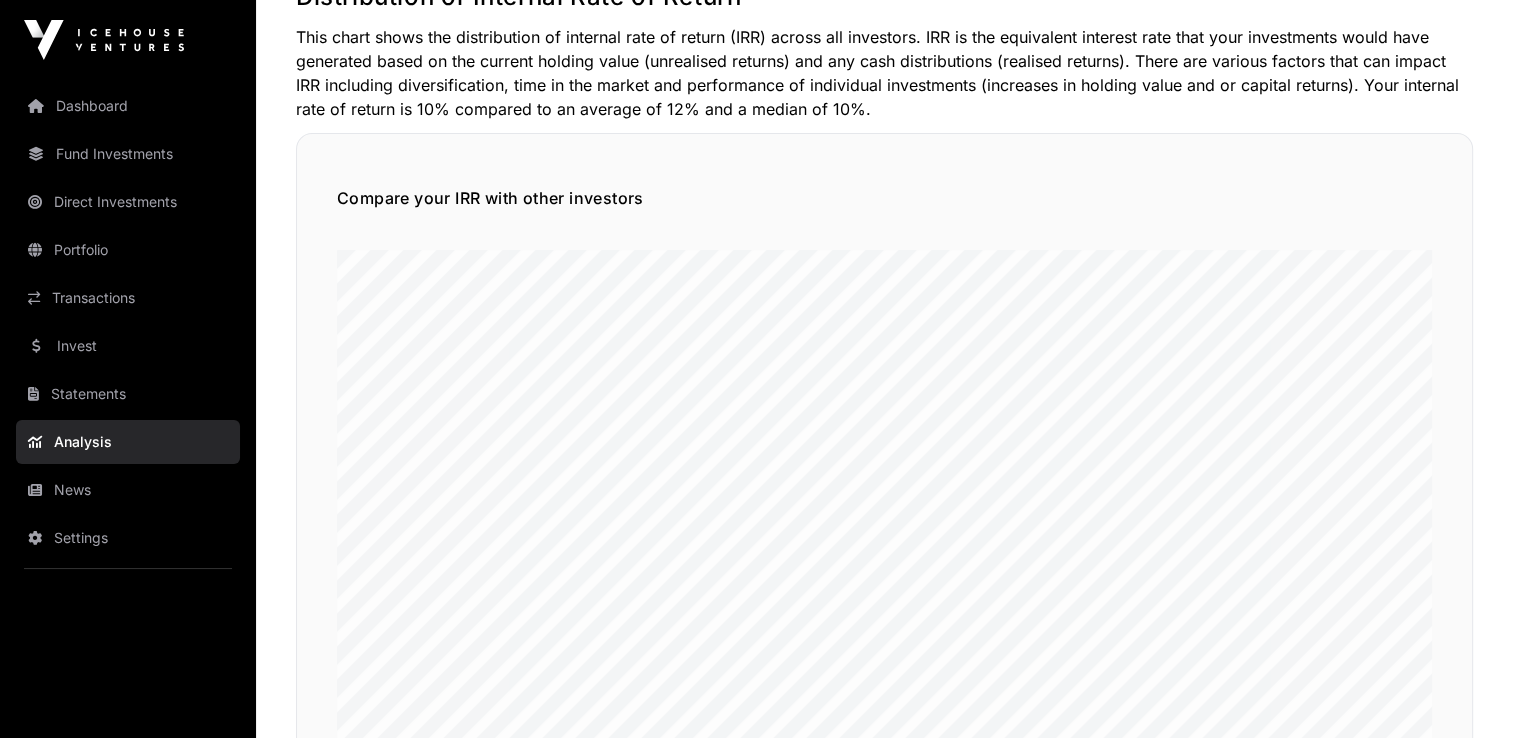 scroll, scrollTop: 139, scrollLeft: 0, axis: vertical 